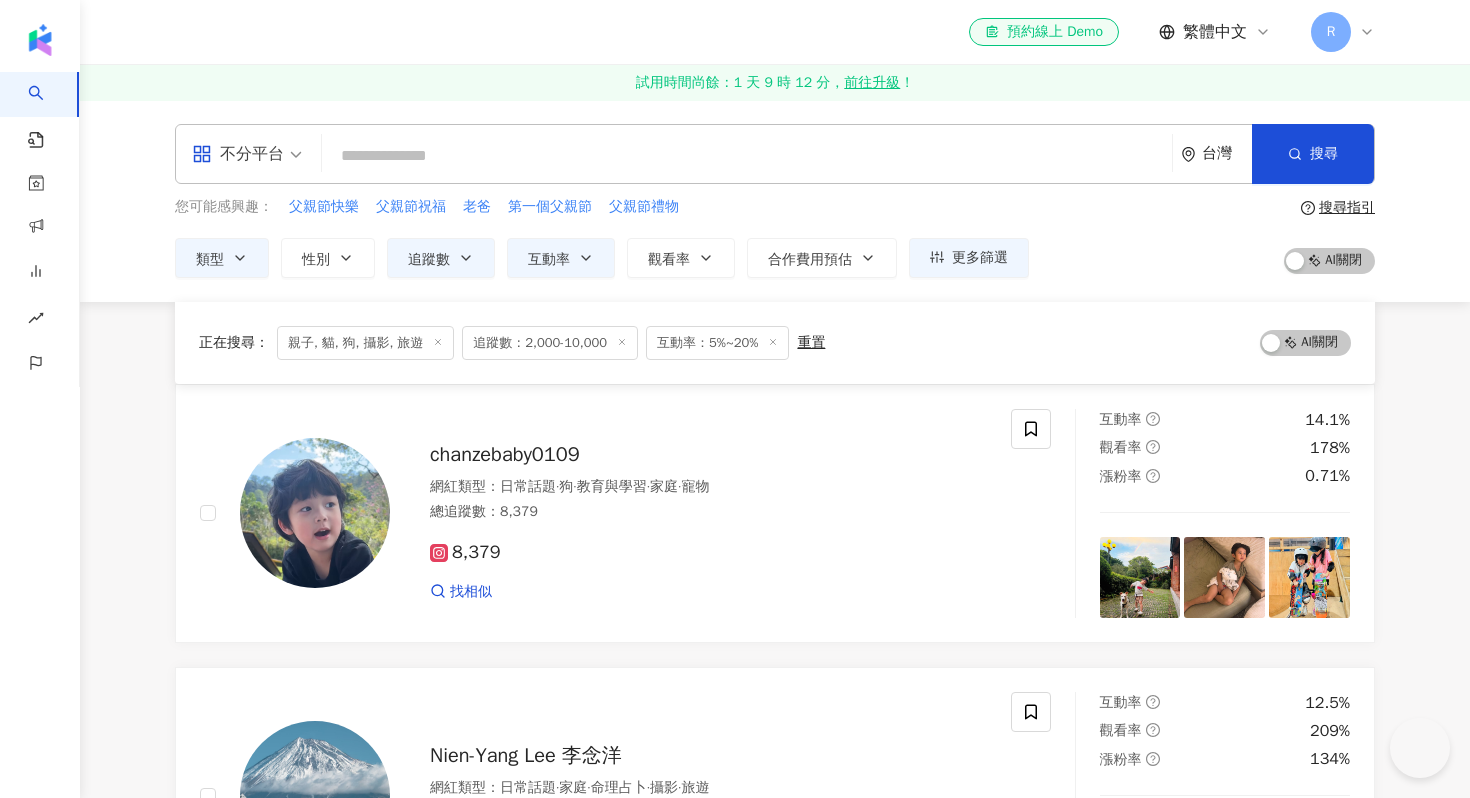 scroll, scrollTop: 435, scrollLeft: 0, axis: vertical 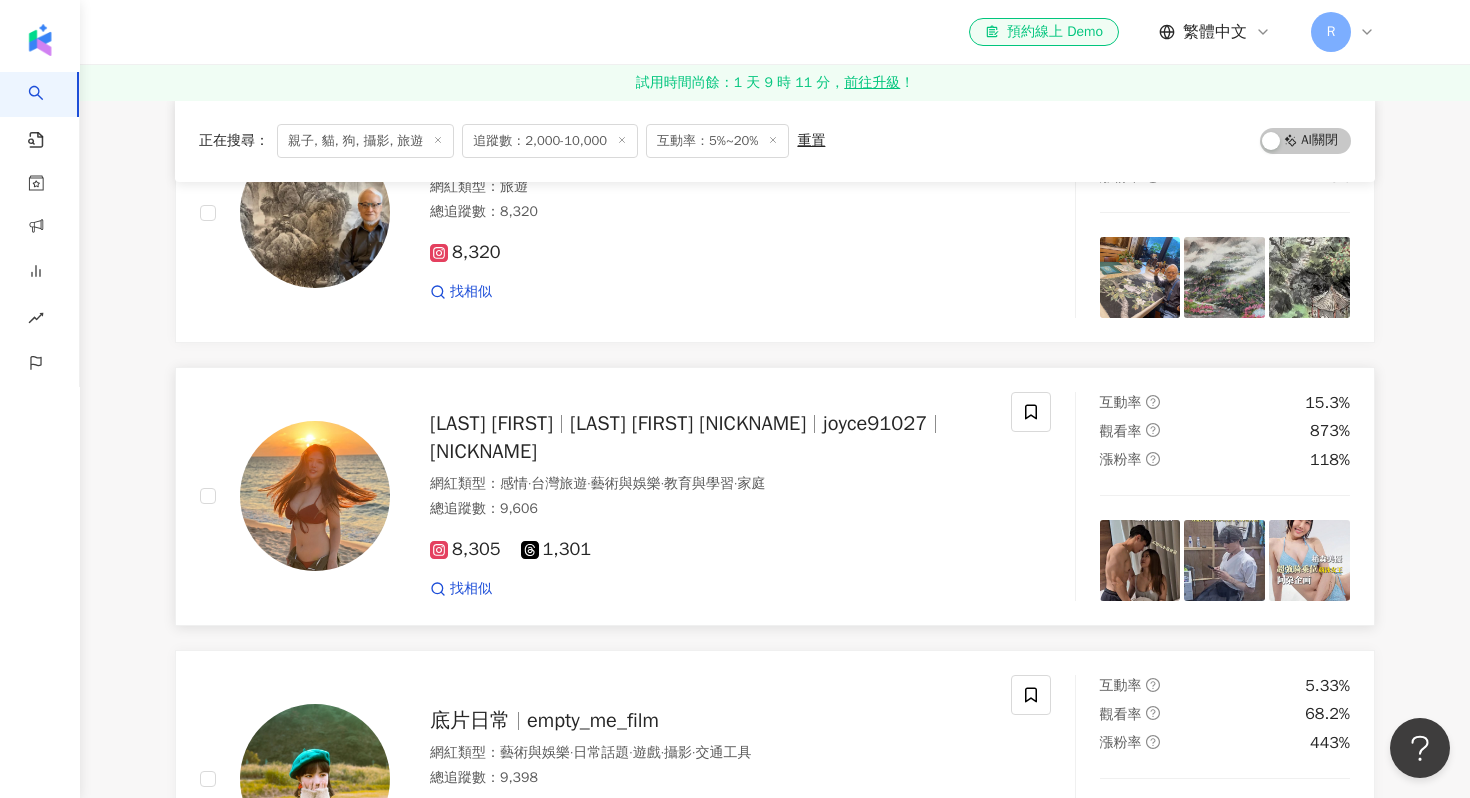 click on "[PERSON]" at bounding box center [500, 423] 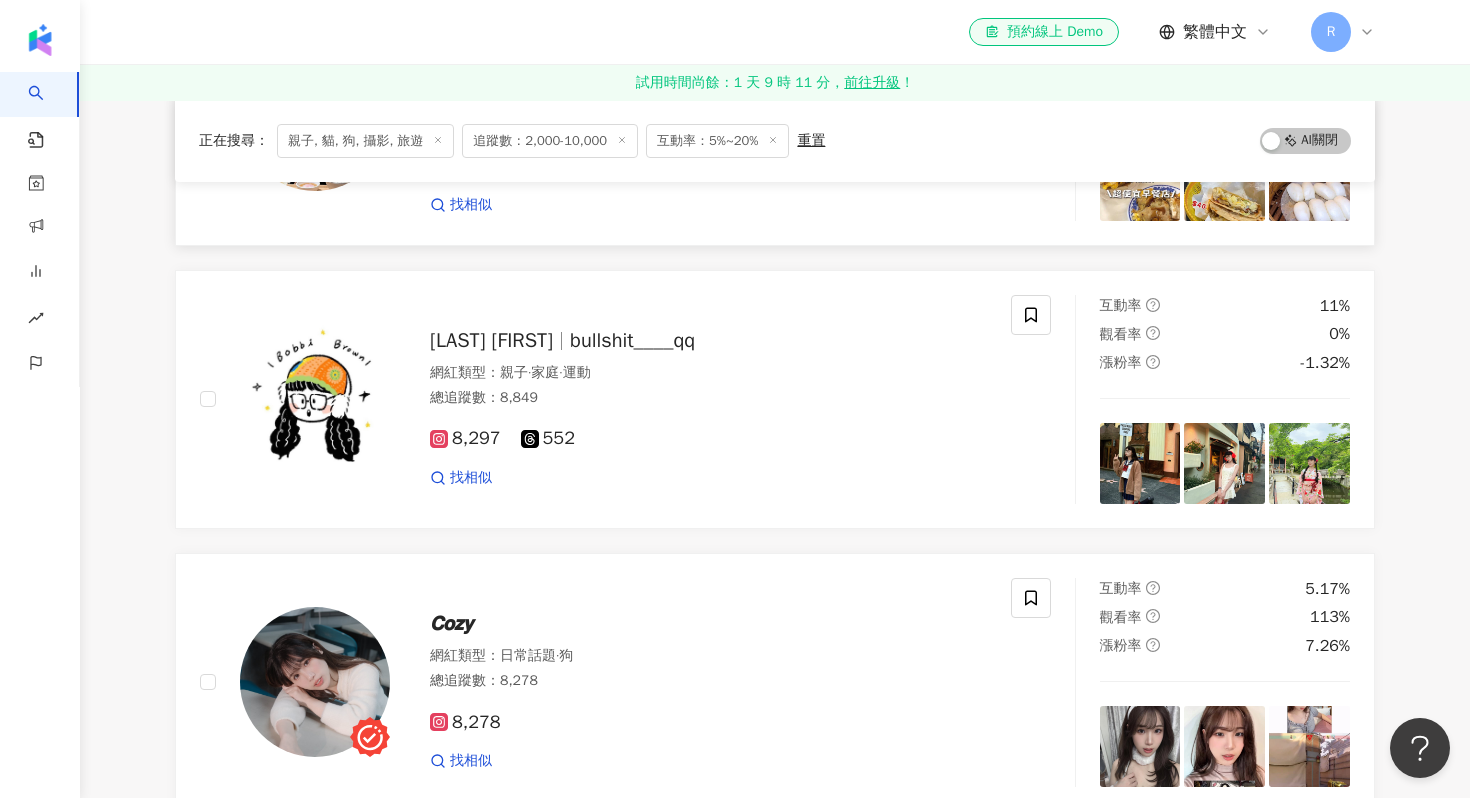 scroll, scrollTop: 1814, scrollLeft: 0, axis: vertical 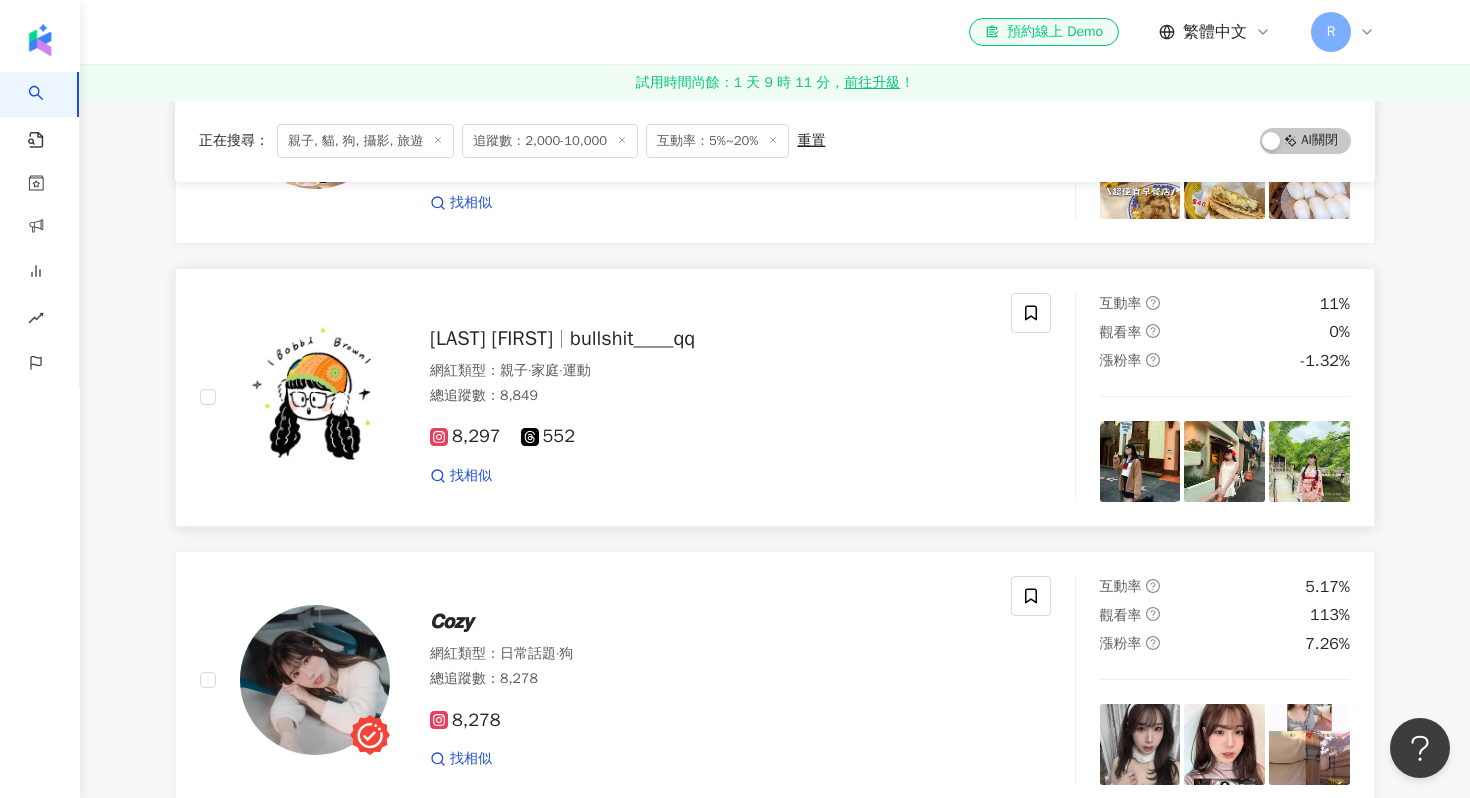 click on "bullshit____qq" at bounding box center [632, 338] 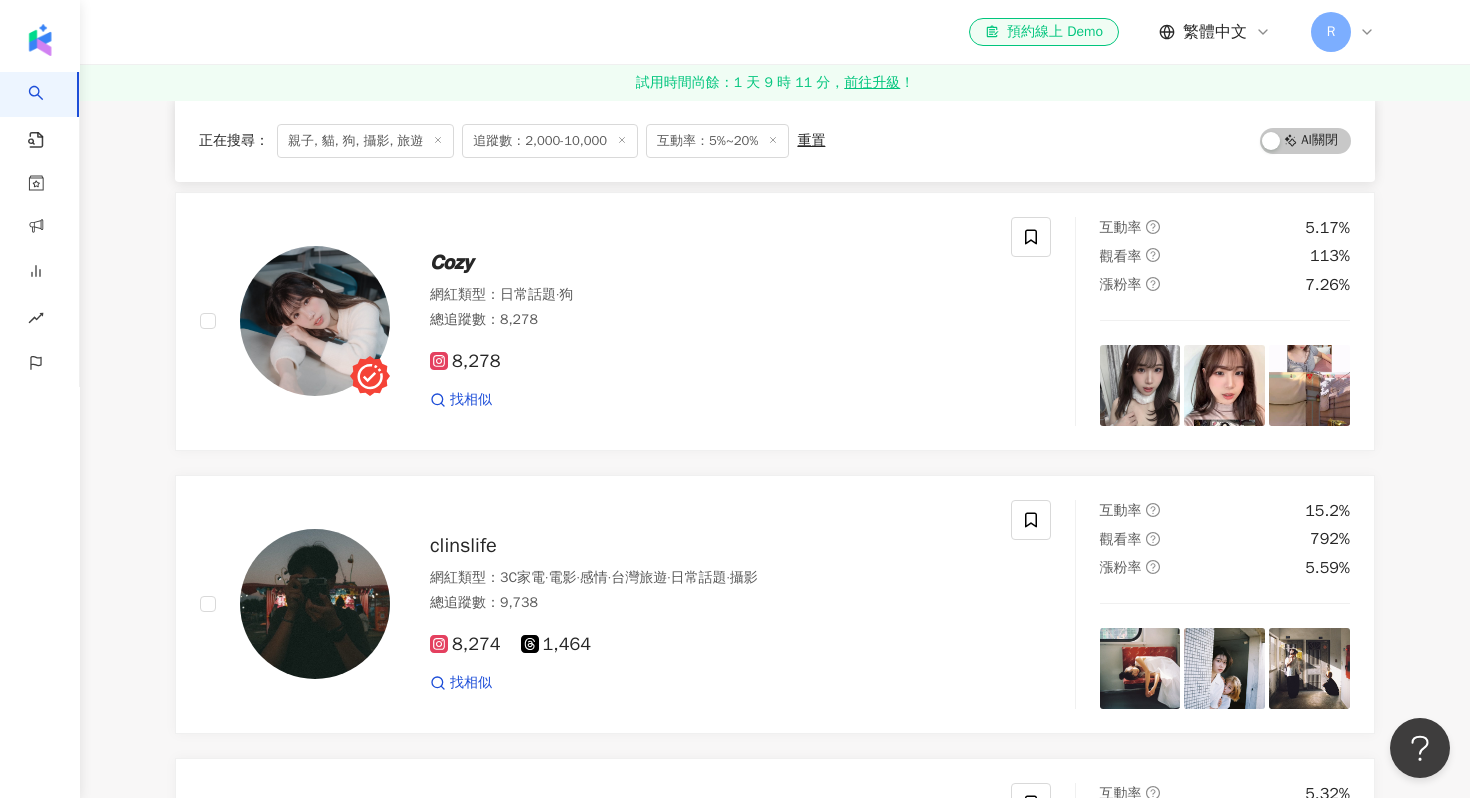 scroll, scrollTop: 2171, scrollLeft: 0, axis: vertical 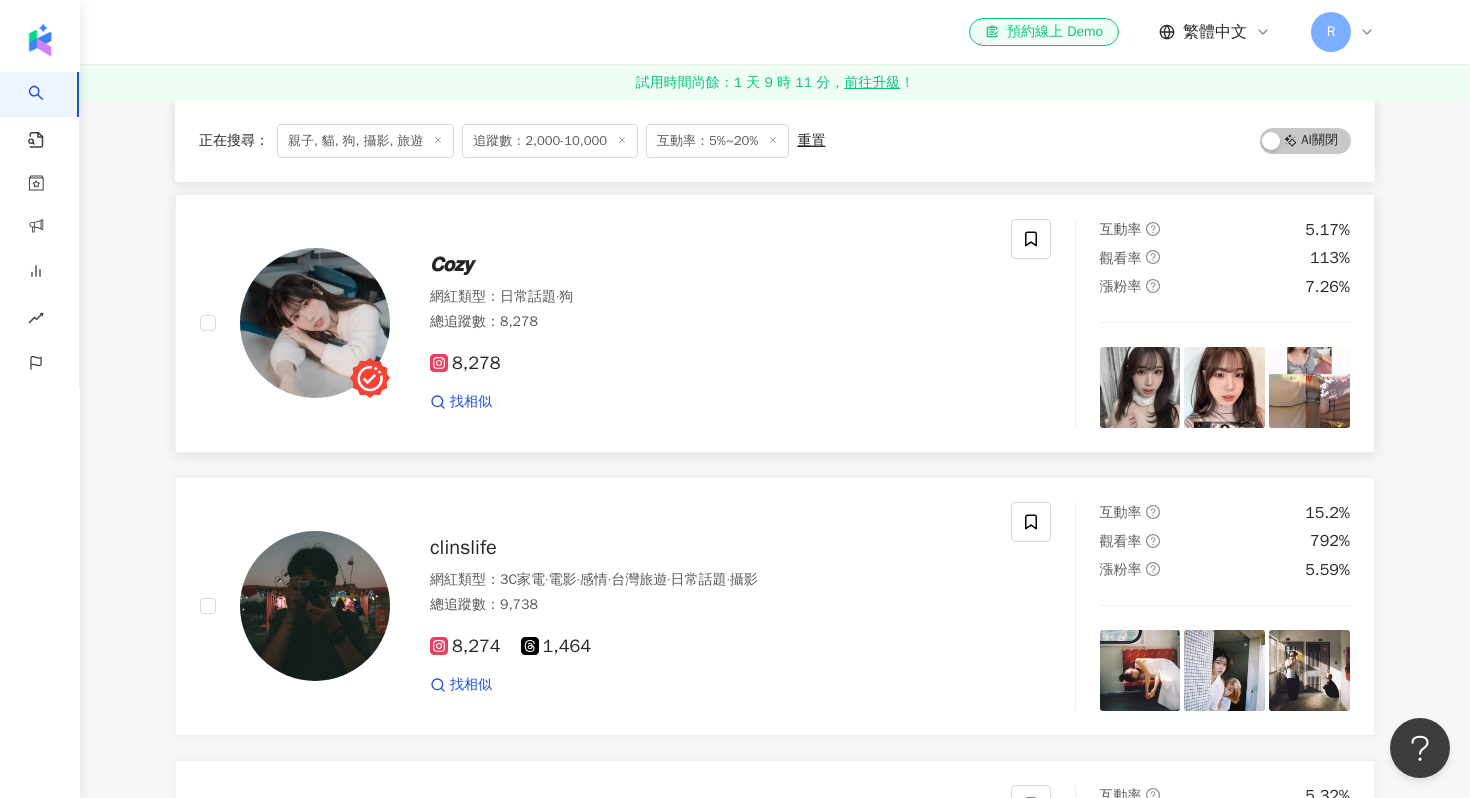 click on "𝘾𝙤𝙯𝙮" at bounding box center [451, 264] 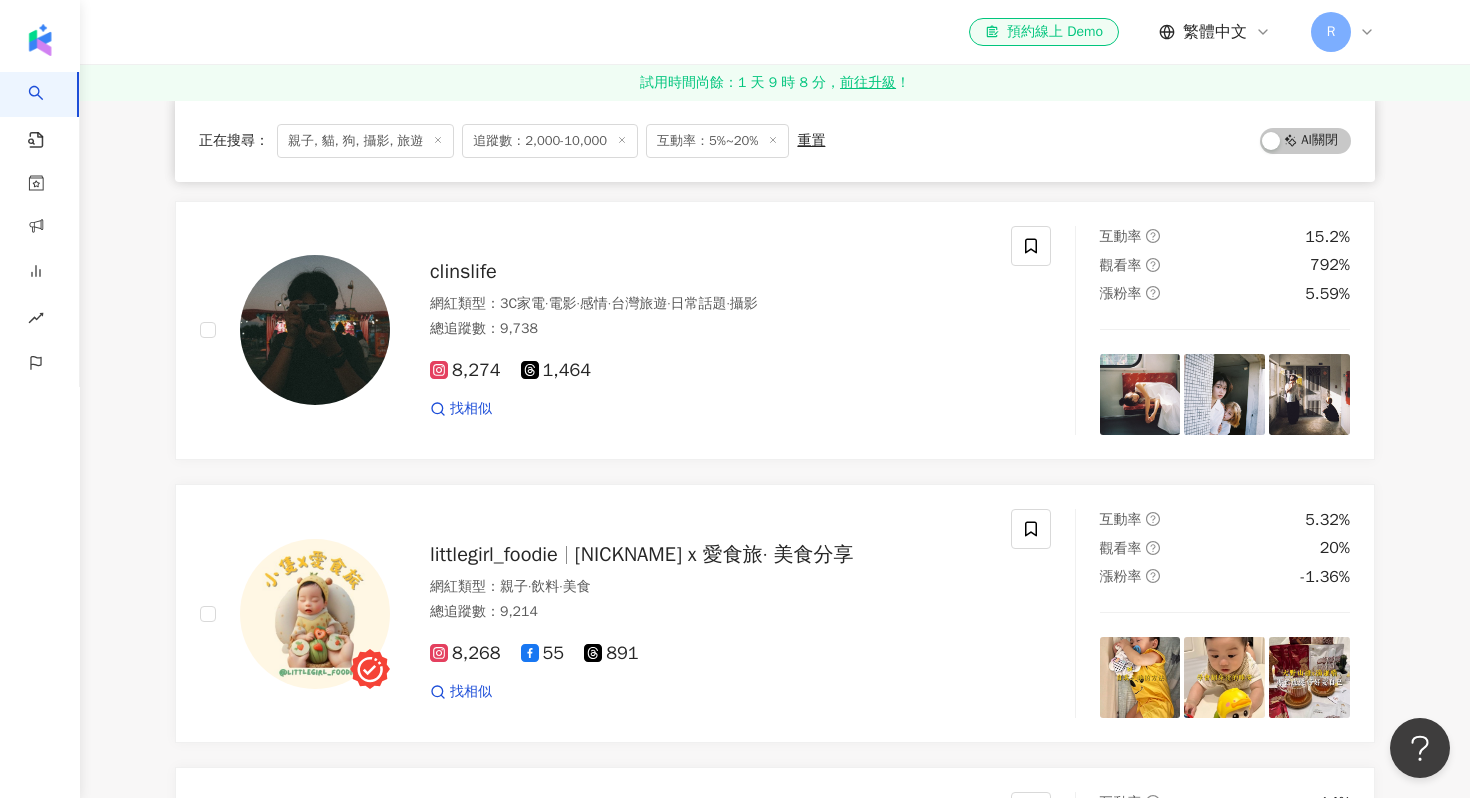 scroll, scrollTop: 2457, scrollLeft: 0, axis: vertical 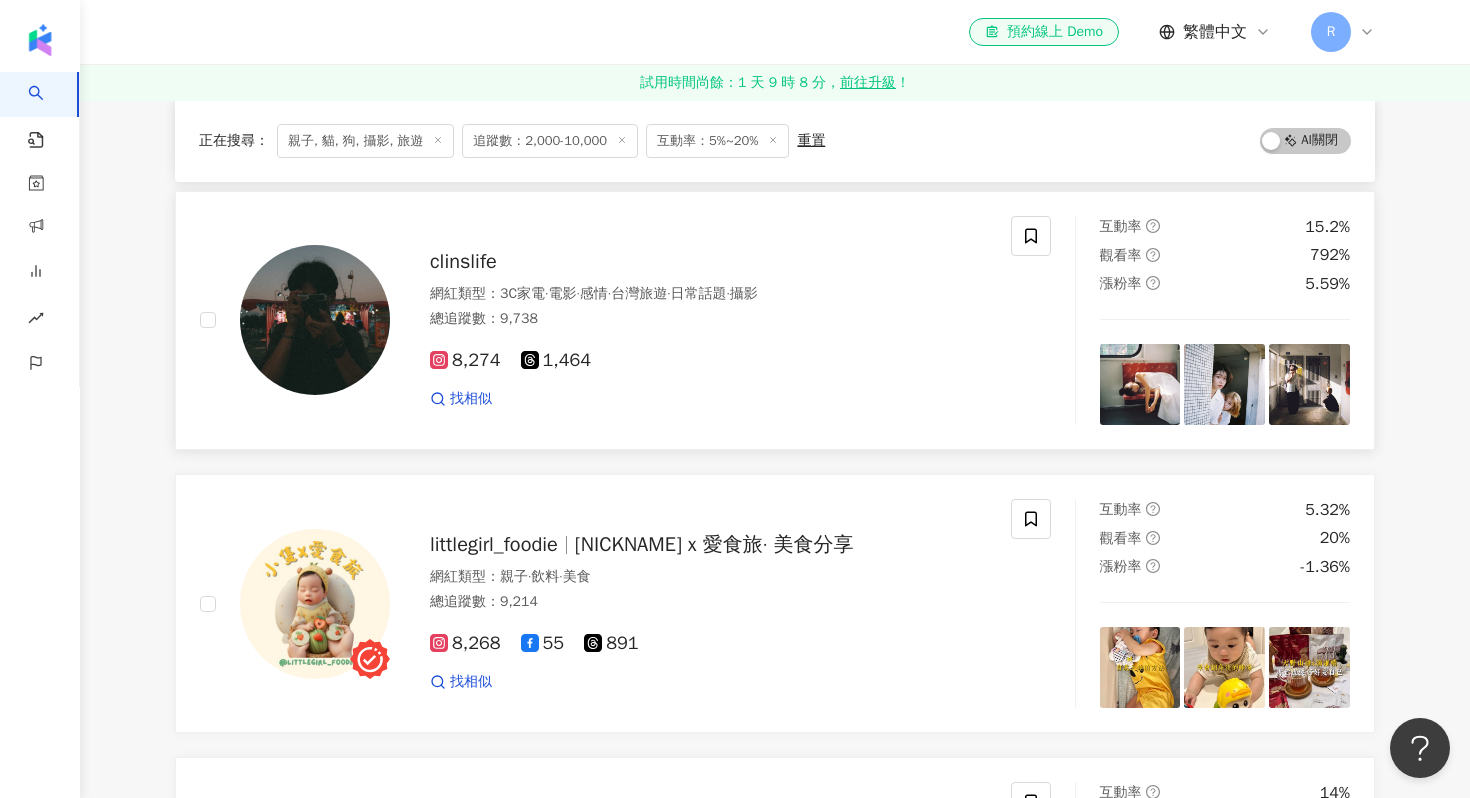 click on "clinslife" at bounding box center [463, 261] 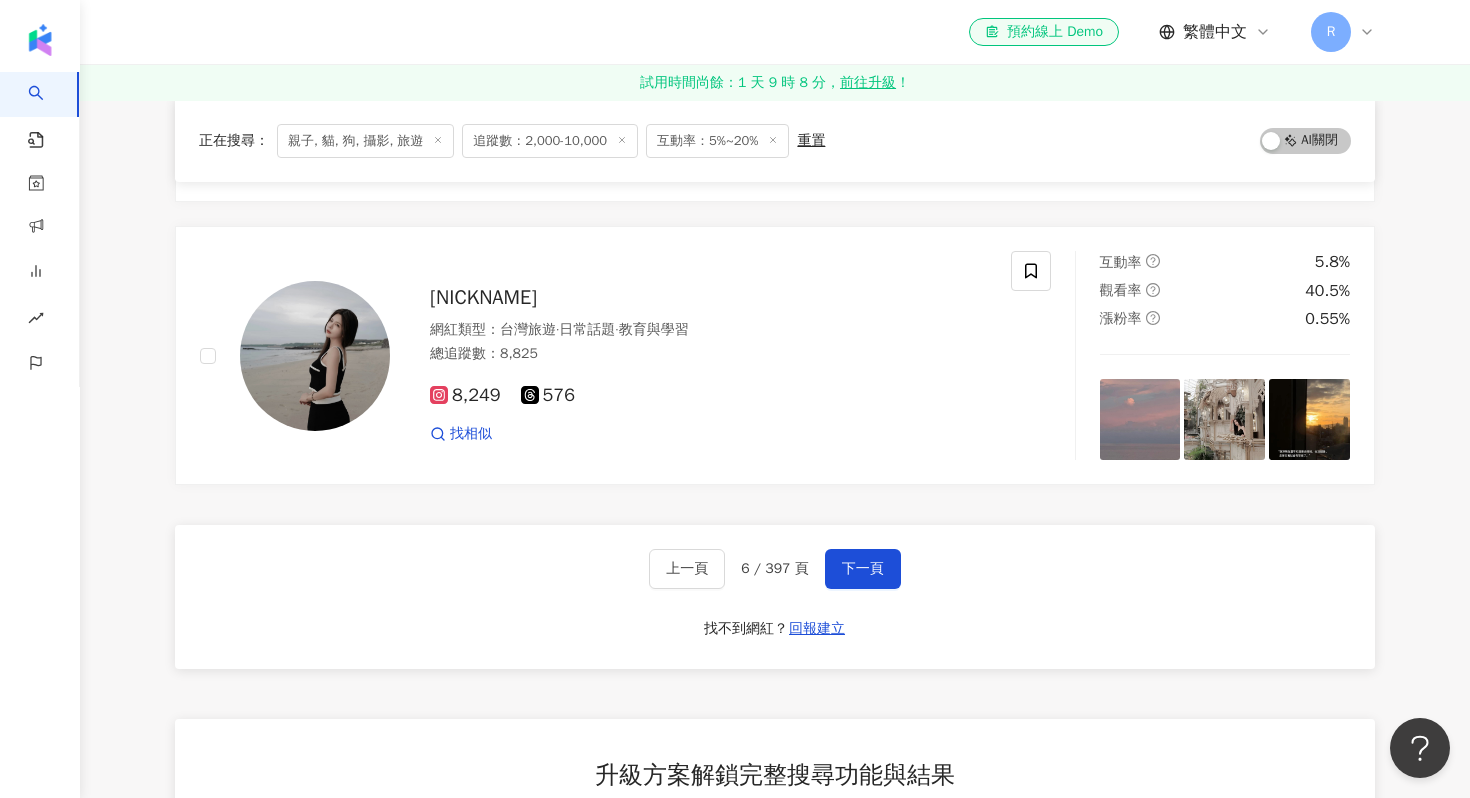 scroll, scrollTop: 3274, scrollLeft: 0, axis: vertical 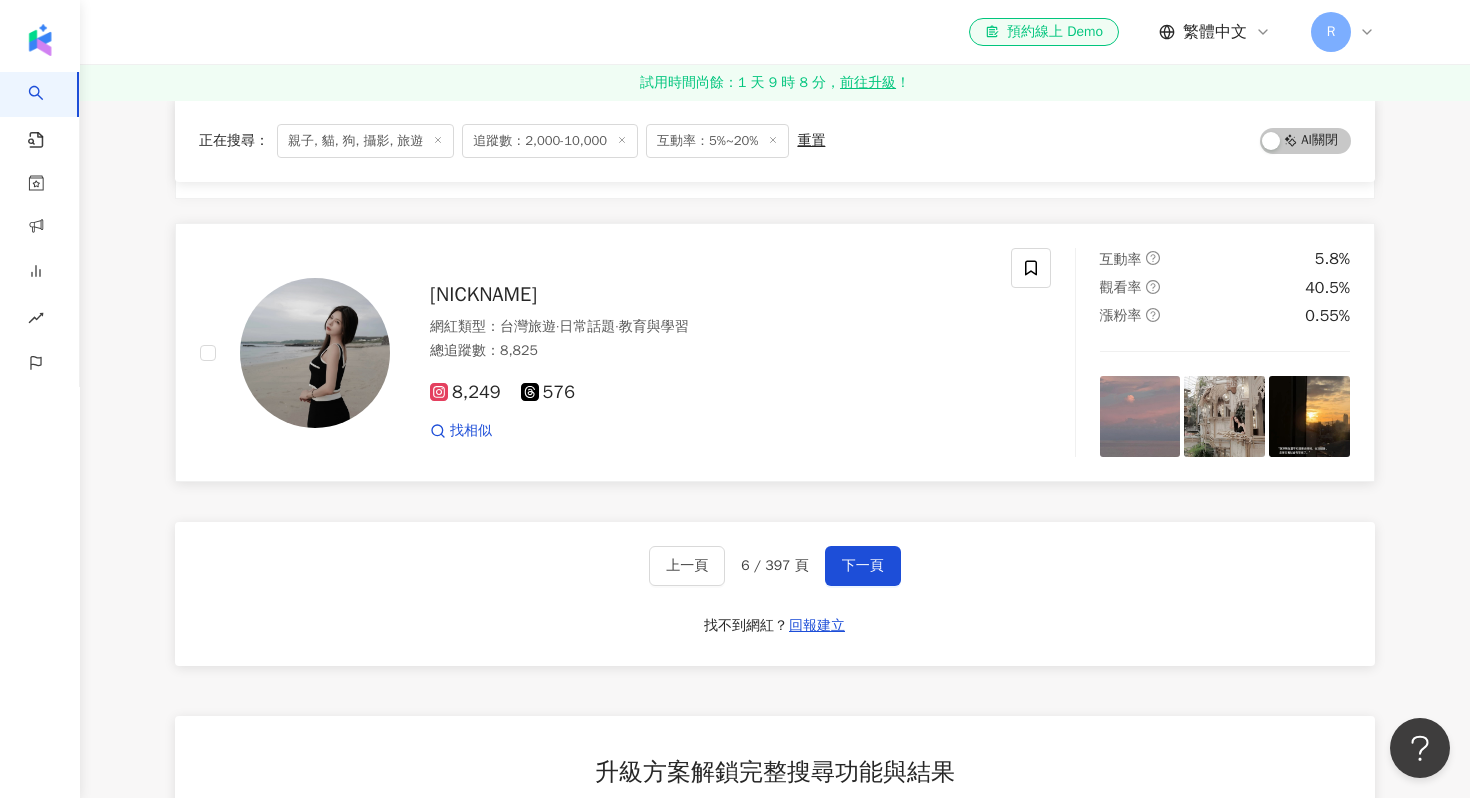 click on "緹緹" at bounding box center [483, 294] 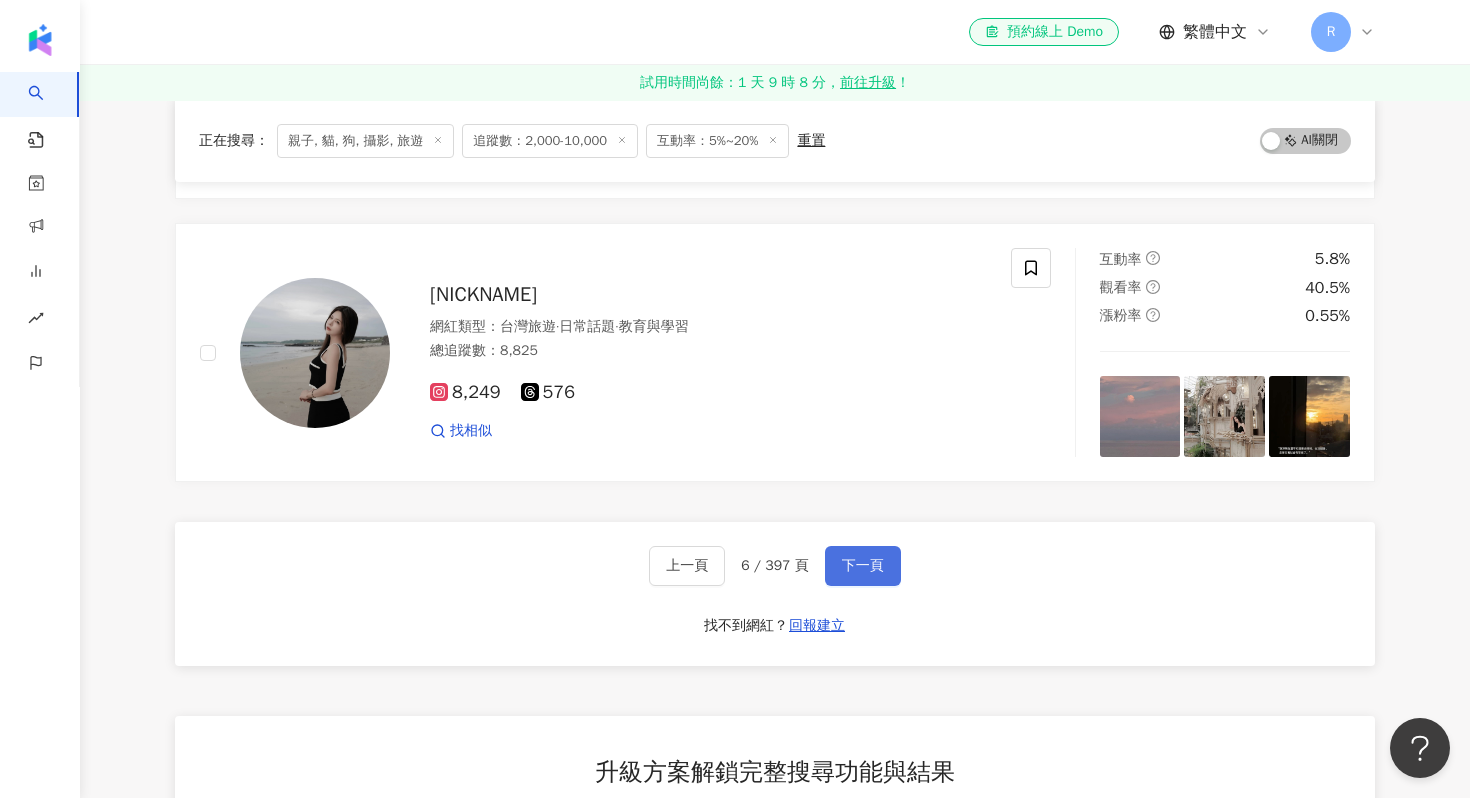 click on "下一頁" at bounding box center (863, 566) 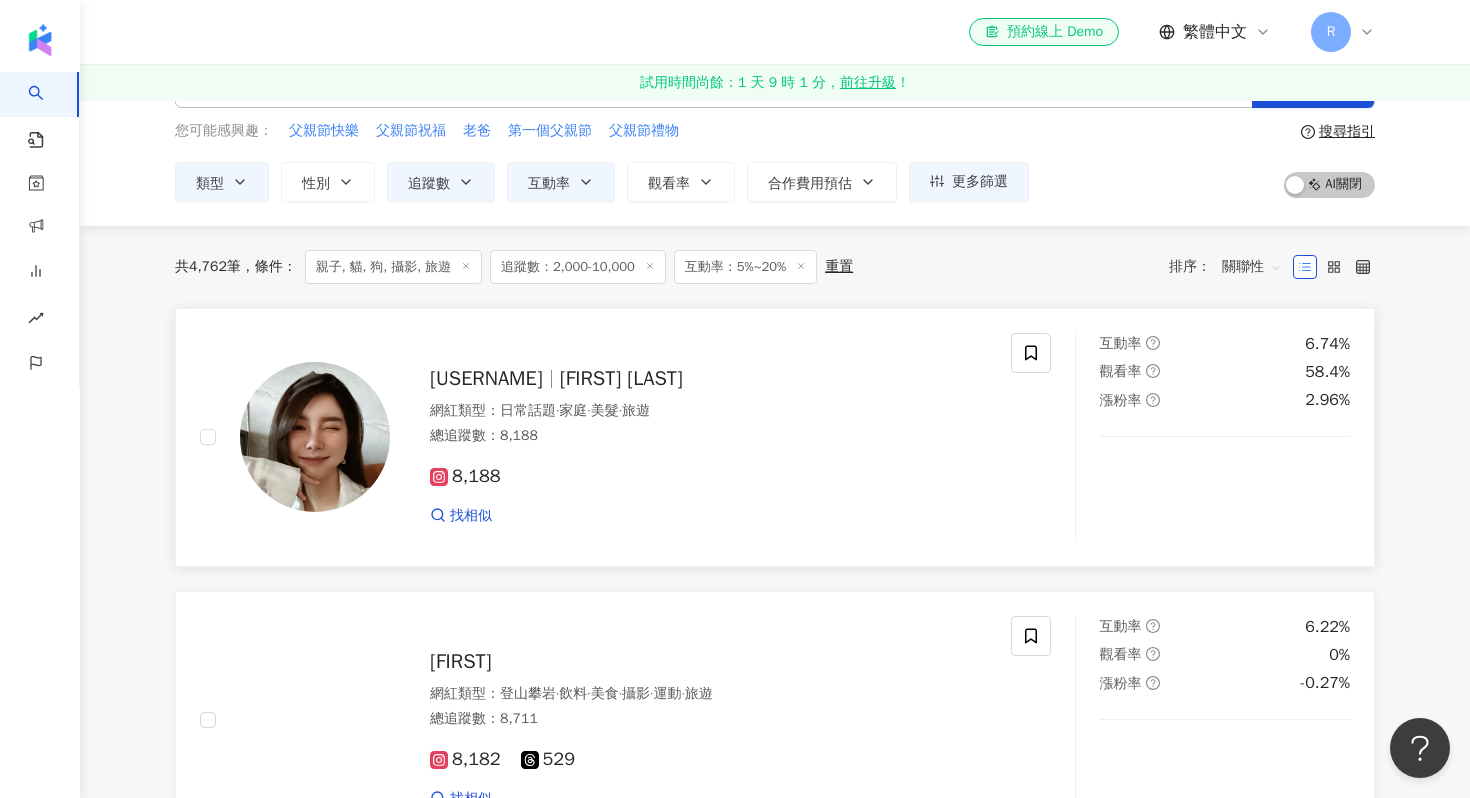 scroll, scrollTop: 0, scrollLeft: 0, axis: both 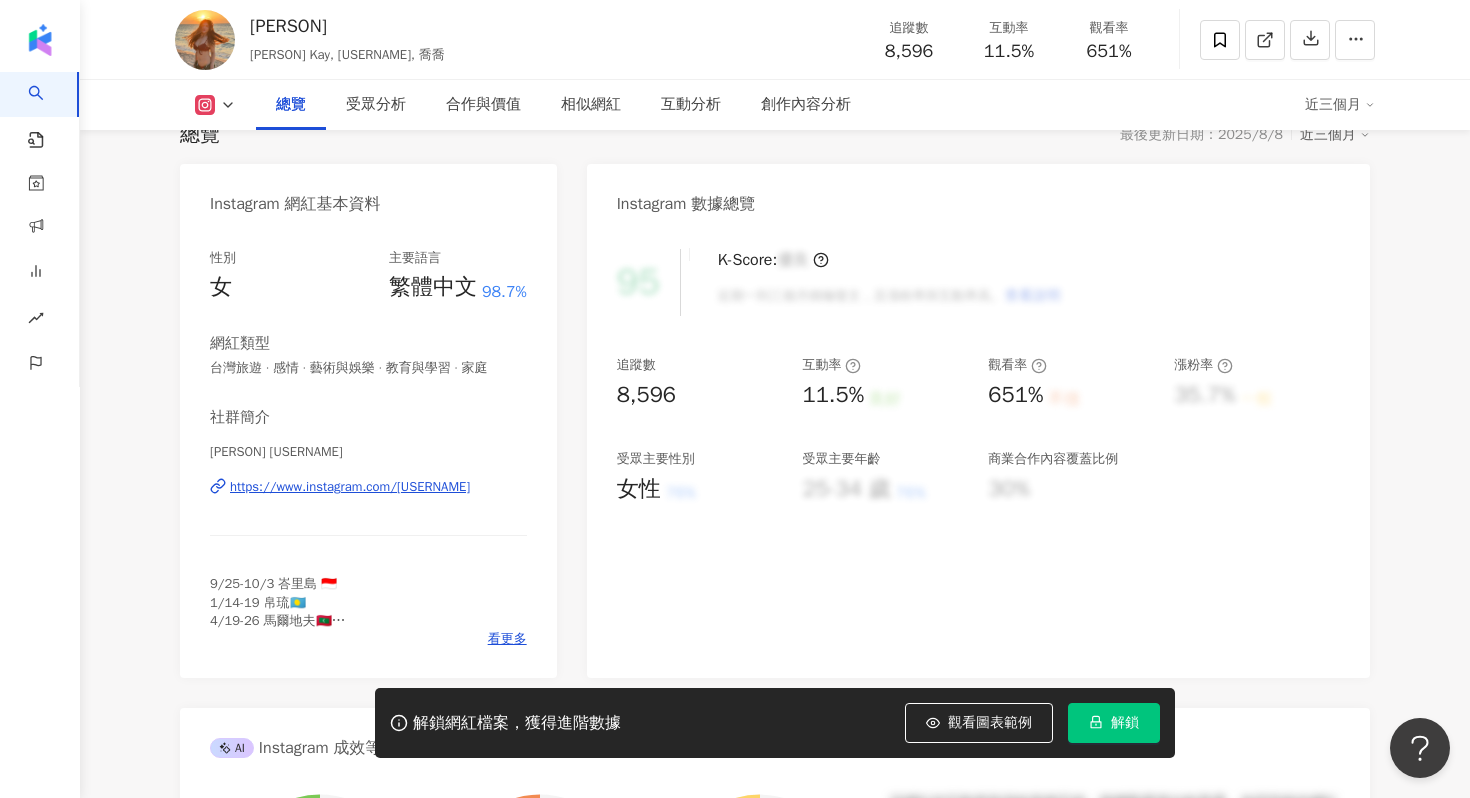 click on "https://www.instagram.com/[USERNAME]" at bounding box center [350, 487] 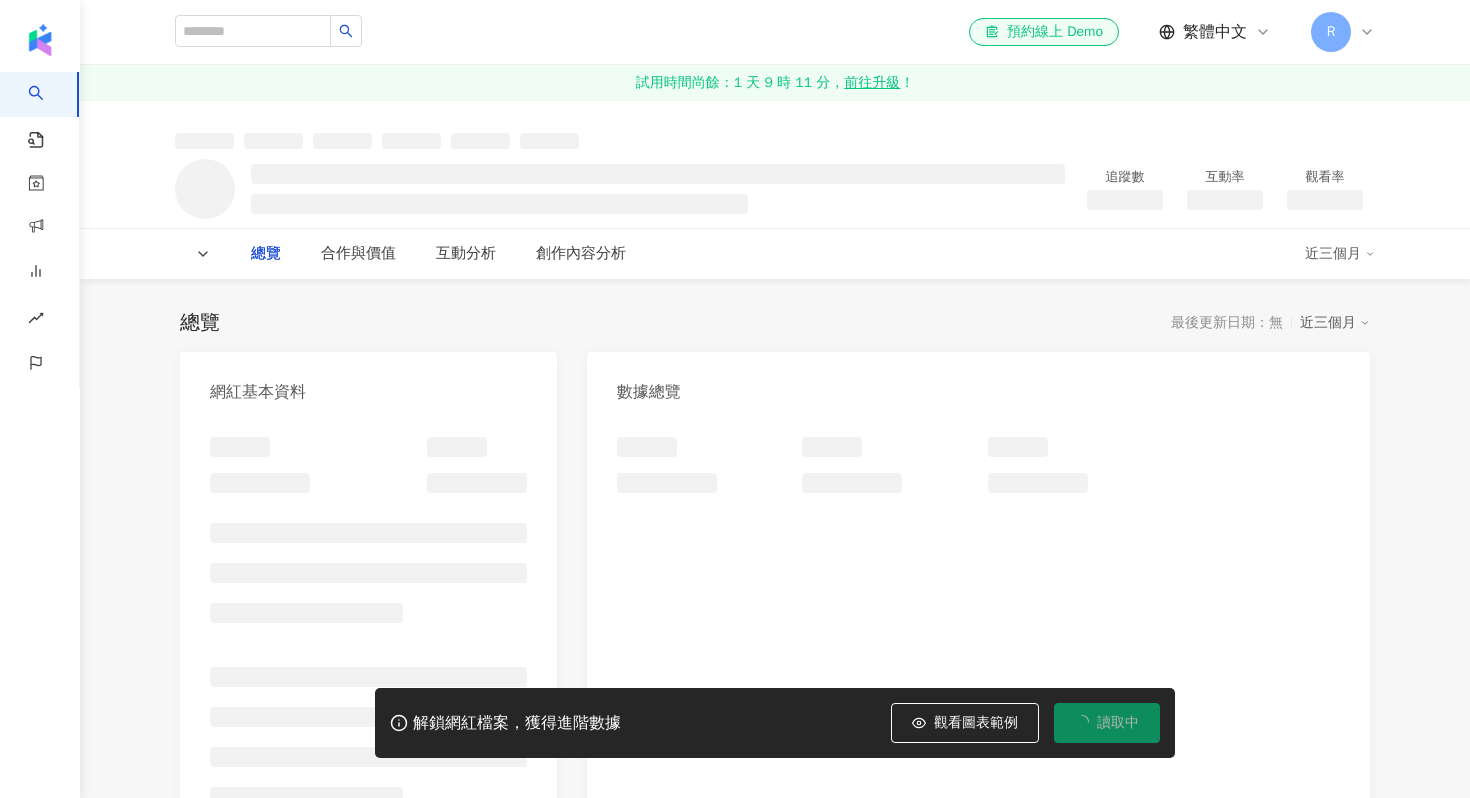 scroll, scrollTop: 0, scrollLeft: 0, axis: both 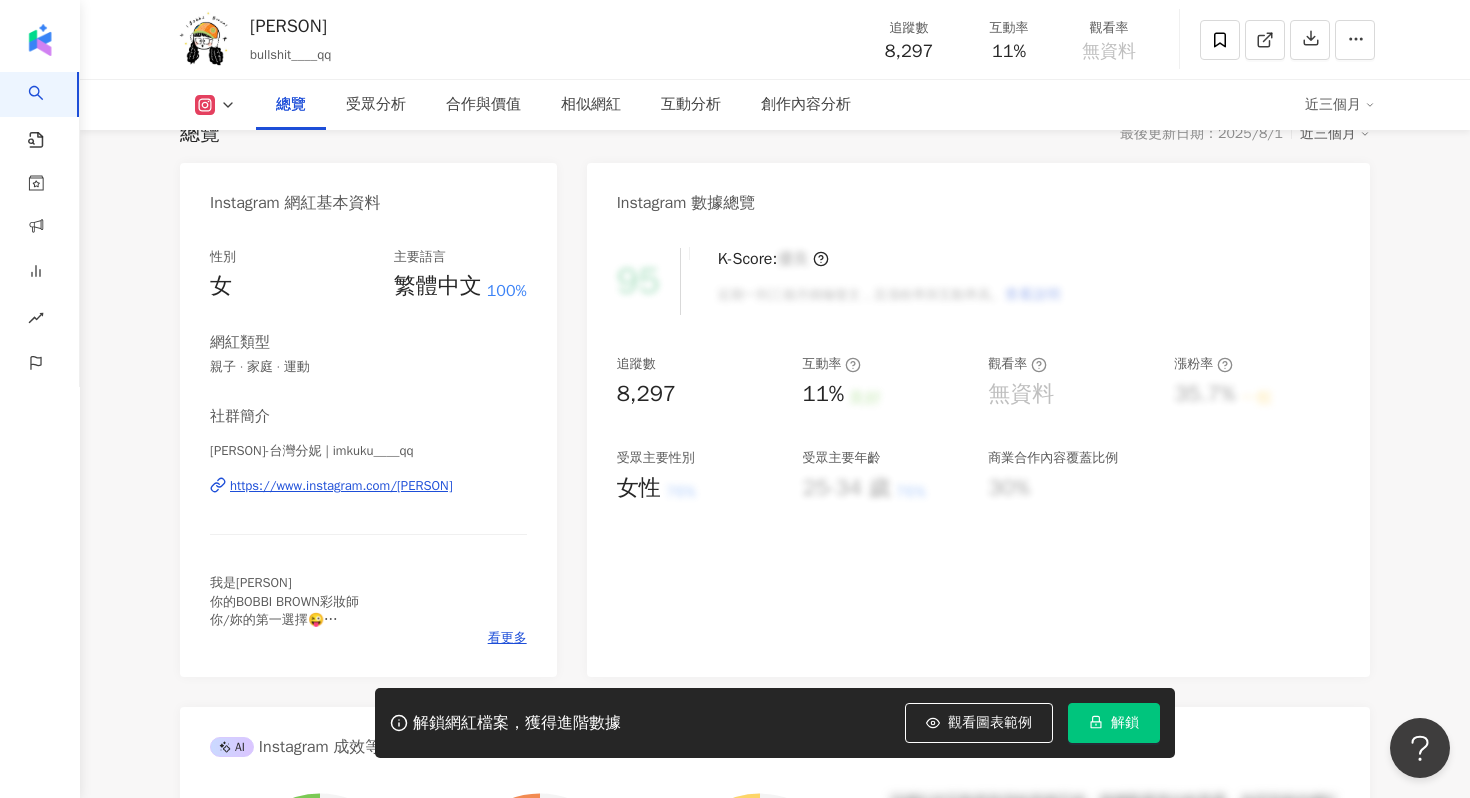 click on "https://www.instagram.com/imkuku____qq/" at bounding box center [341, 486] 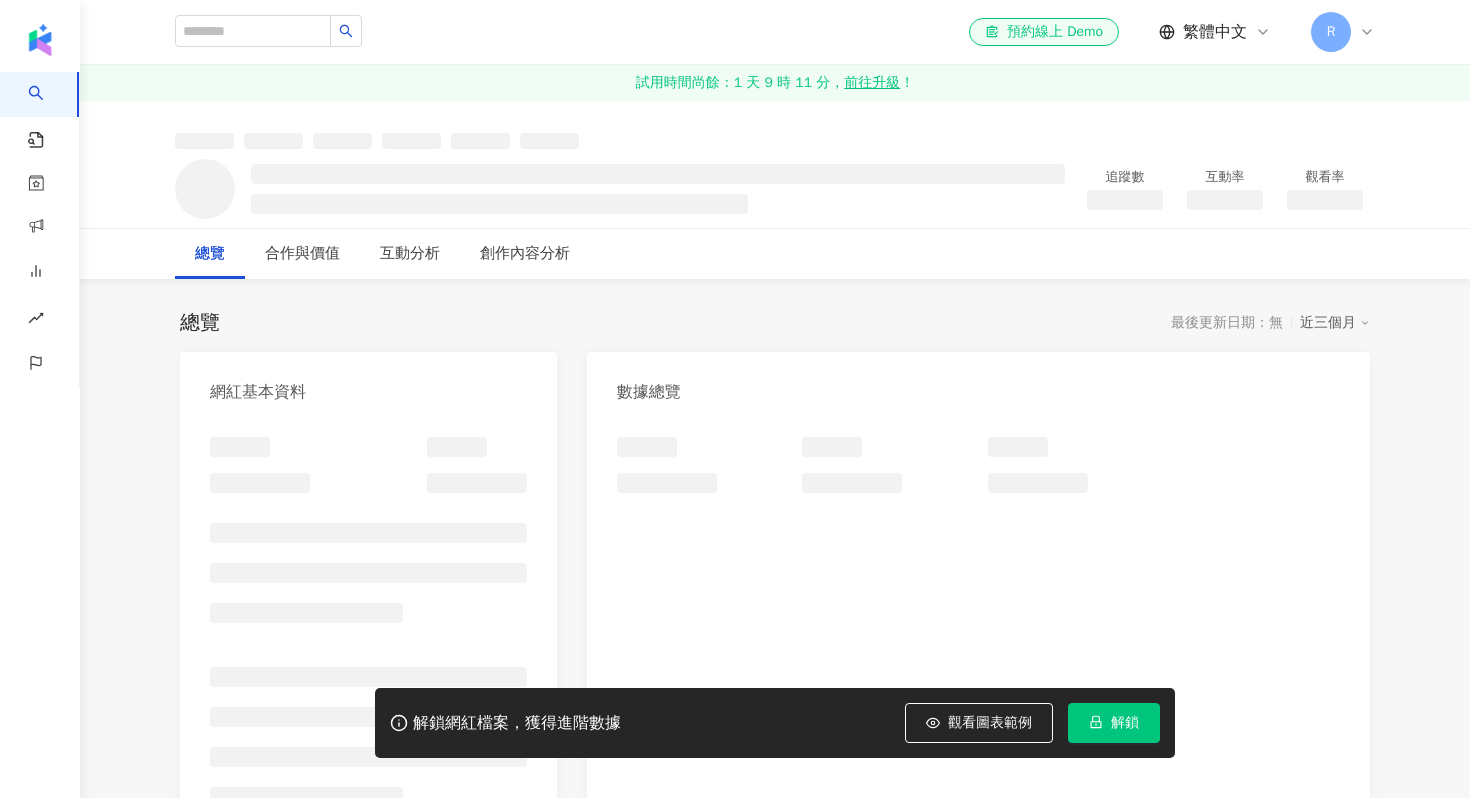 scroll, scrollTop: 0, scrollLeft: 0, axis: both 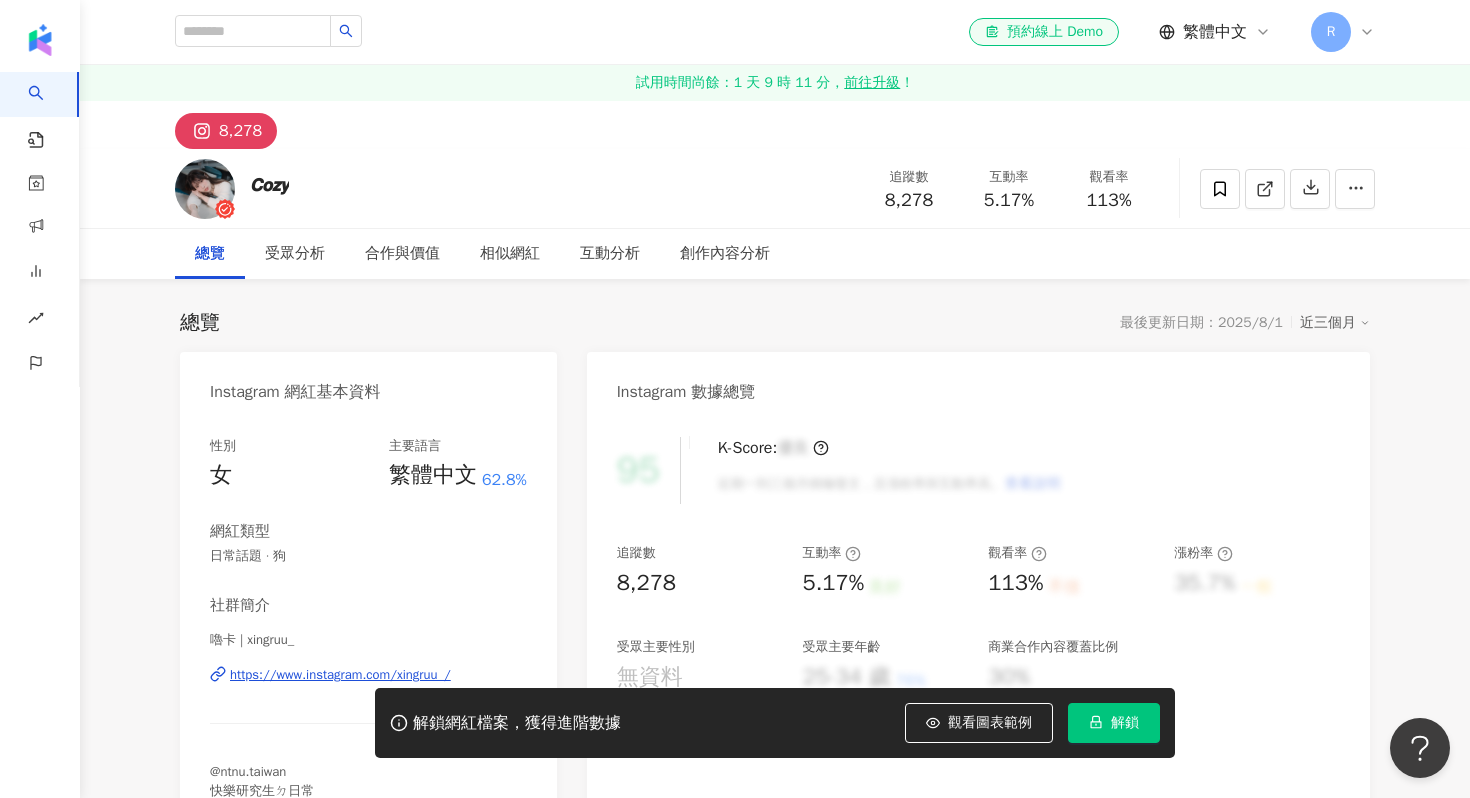 click on "https://www.instagram.com/xingruu_/" at bounding box center [340, 675] 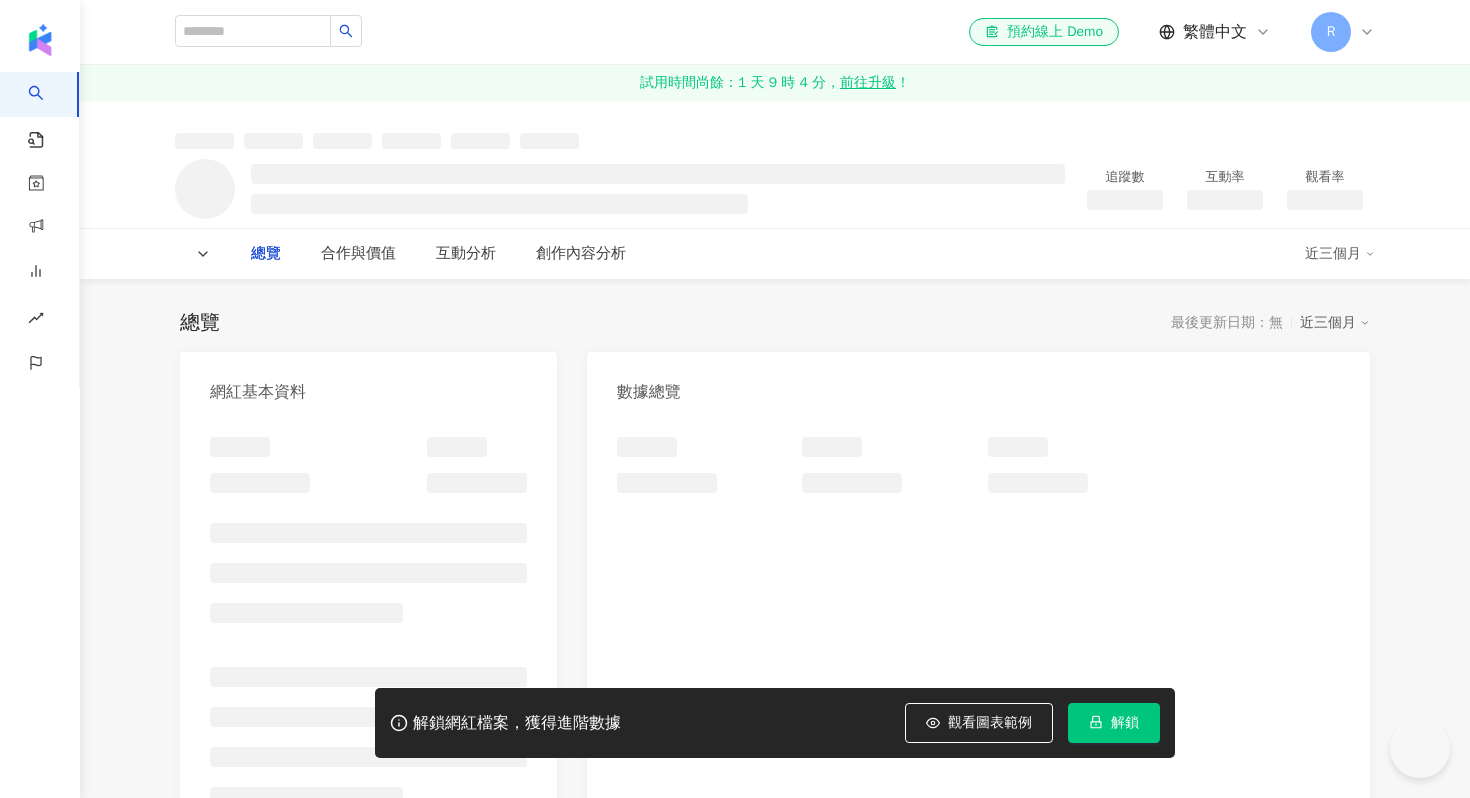 scroll, scrollTop: 0, scrollLeft: 0, axis: both 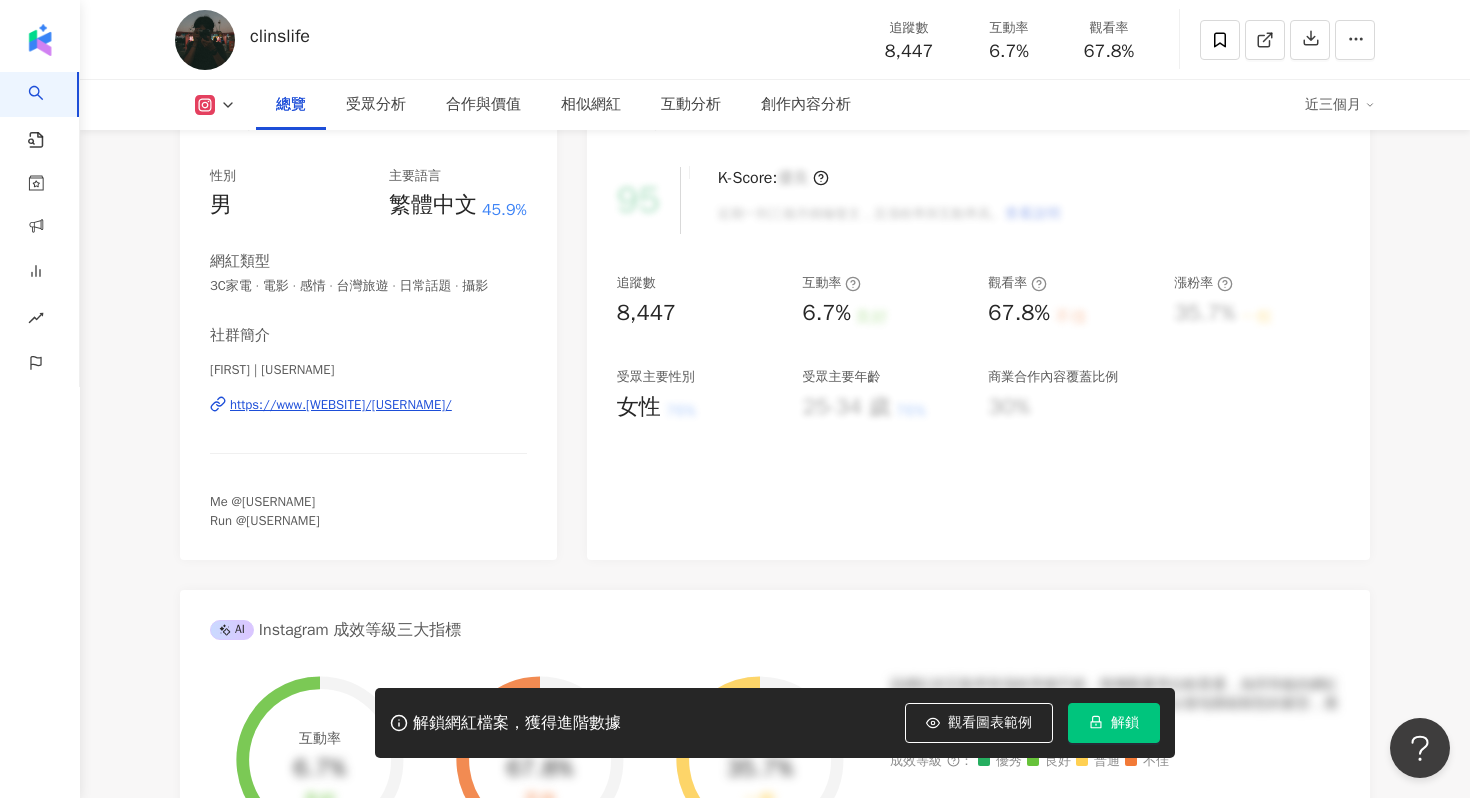 click on "https://www.instagram.com/clinslife/" at bounding box center (341, 405) 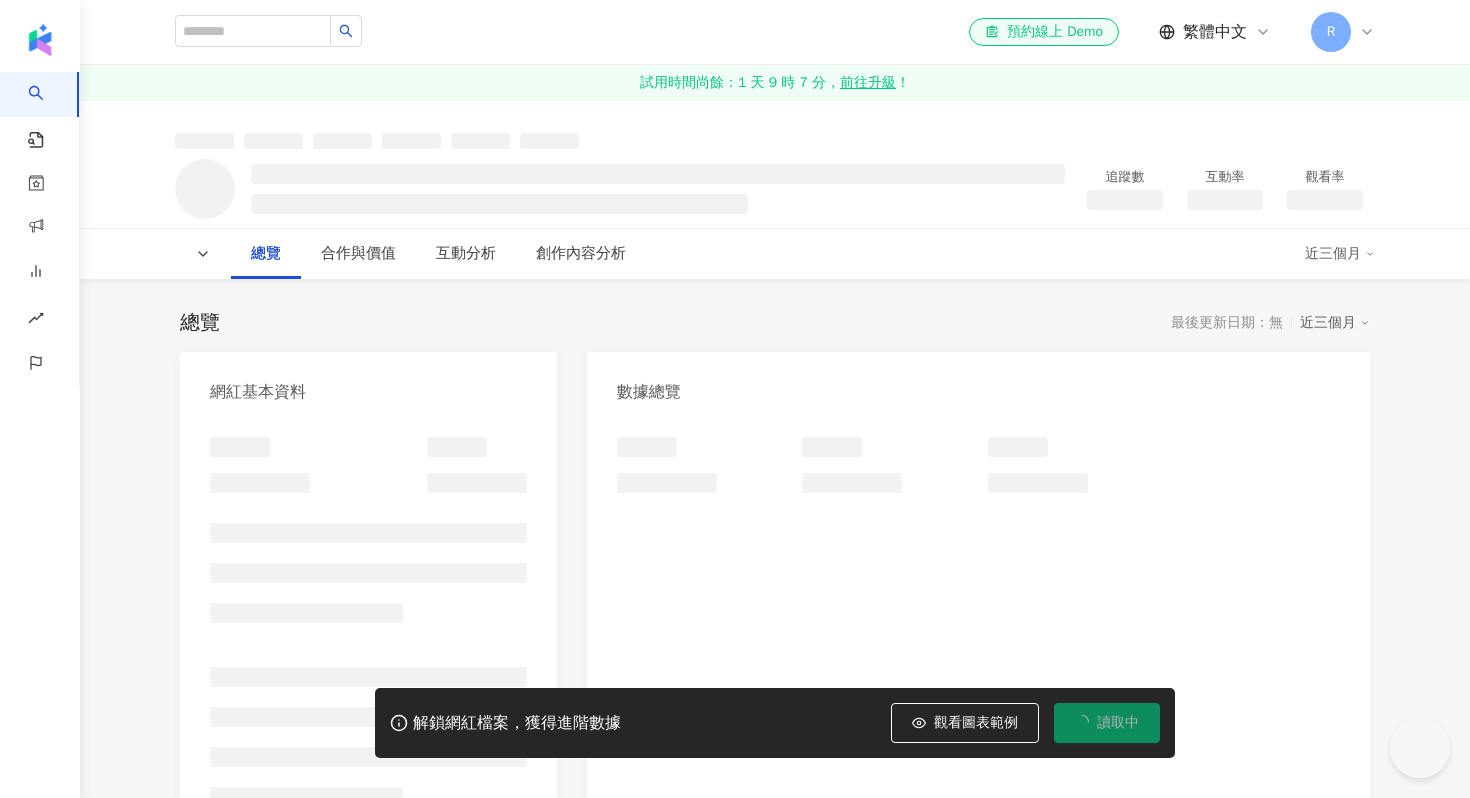 scroll, scrollTop: 0, scrollLeft: 0, axis: both 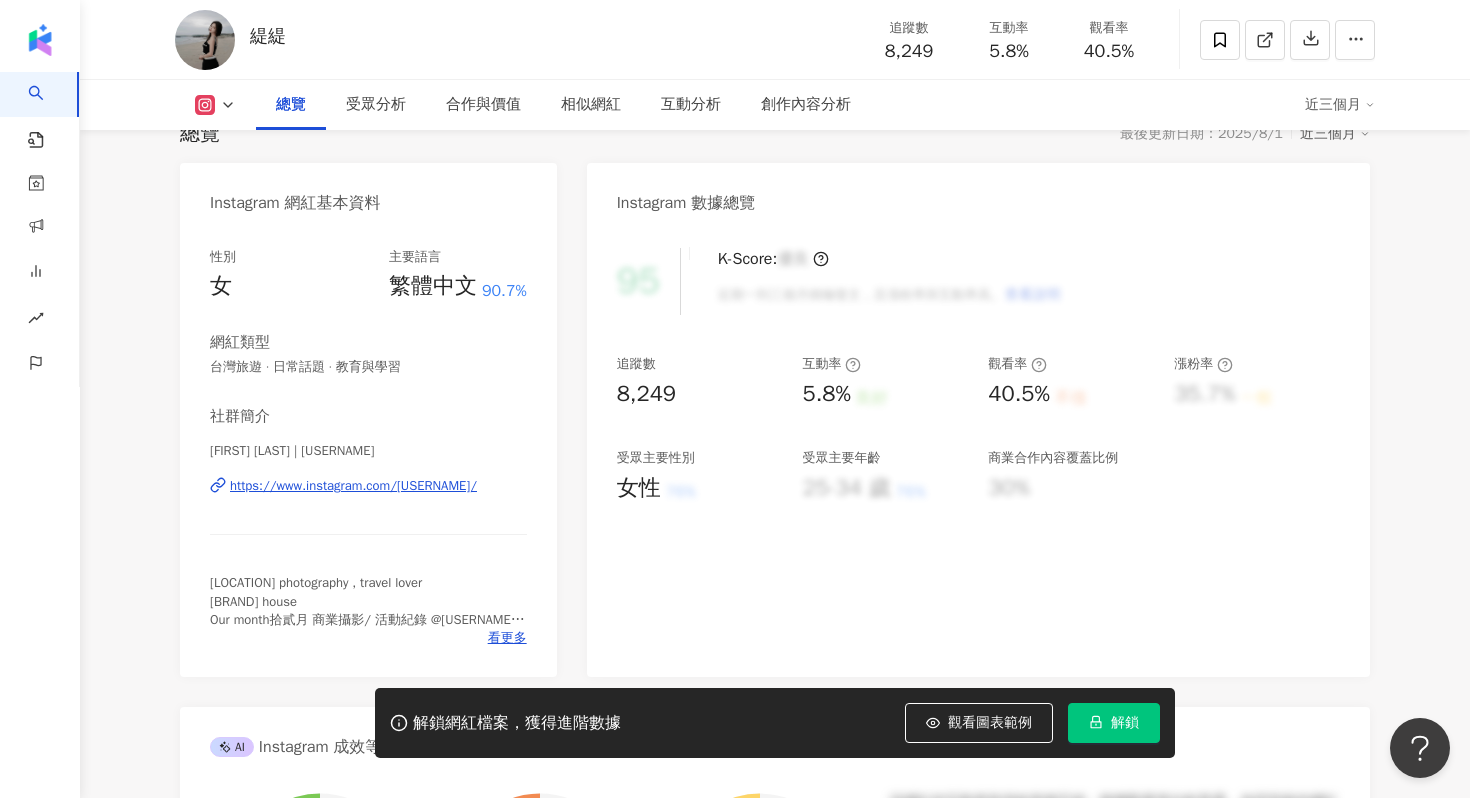 click on "https://www.instagram.com/[USERNAME]/" at bounding box center [353, 486] 